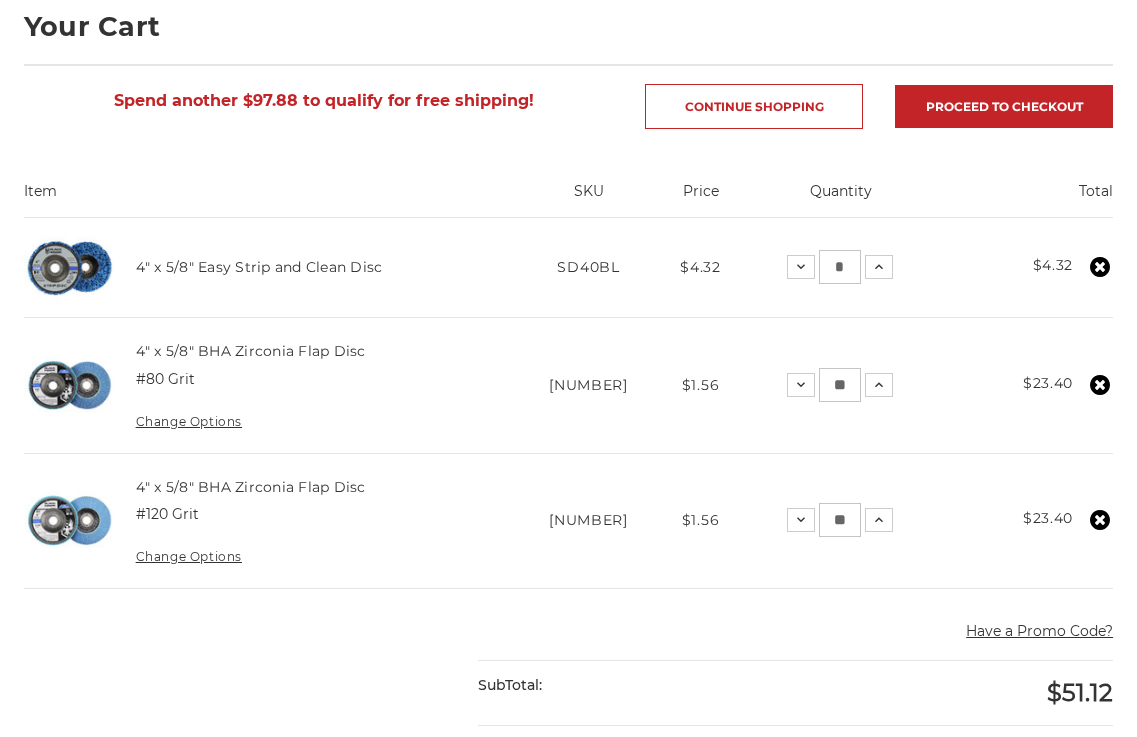 scroll, scrollTop: 300, scrollLeft: 0, axis: vertical 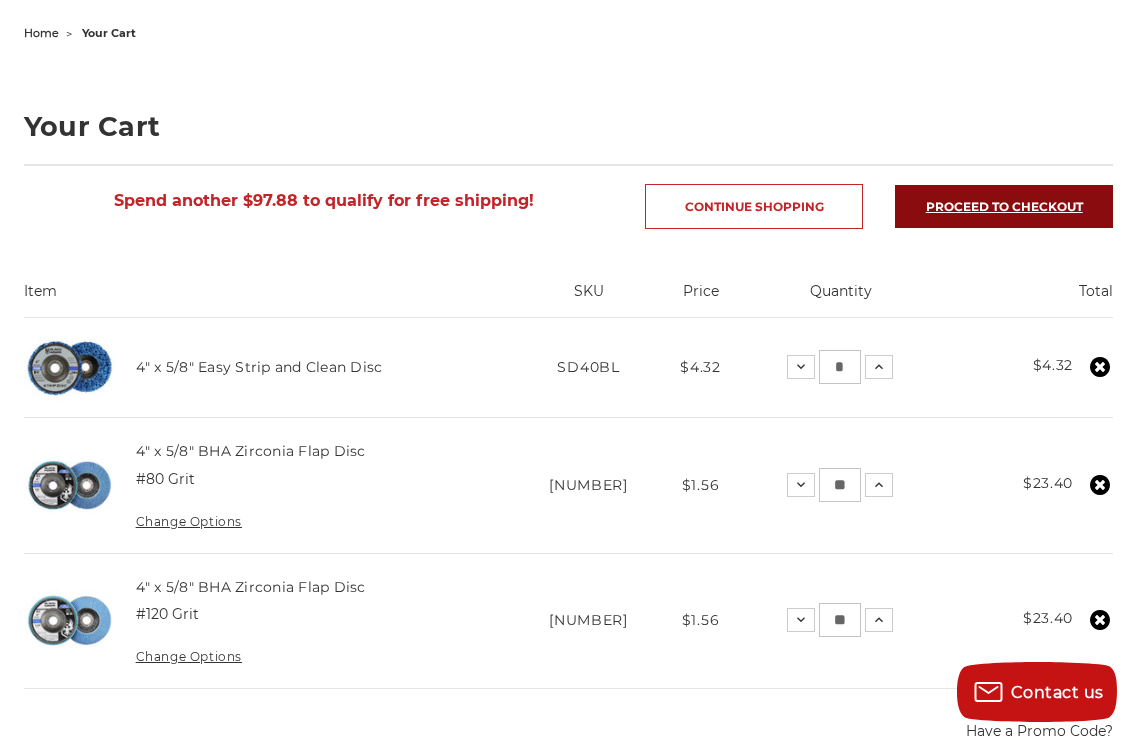 click on "Proceed to checkout" at bounding box center [1004, 206] 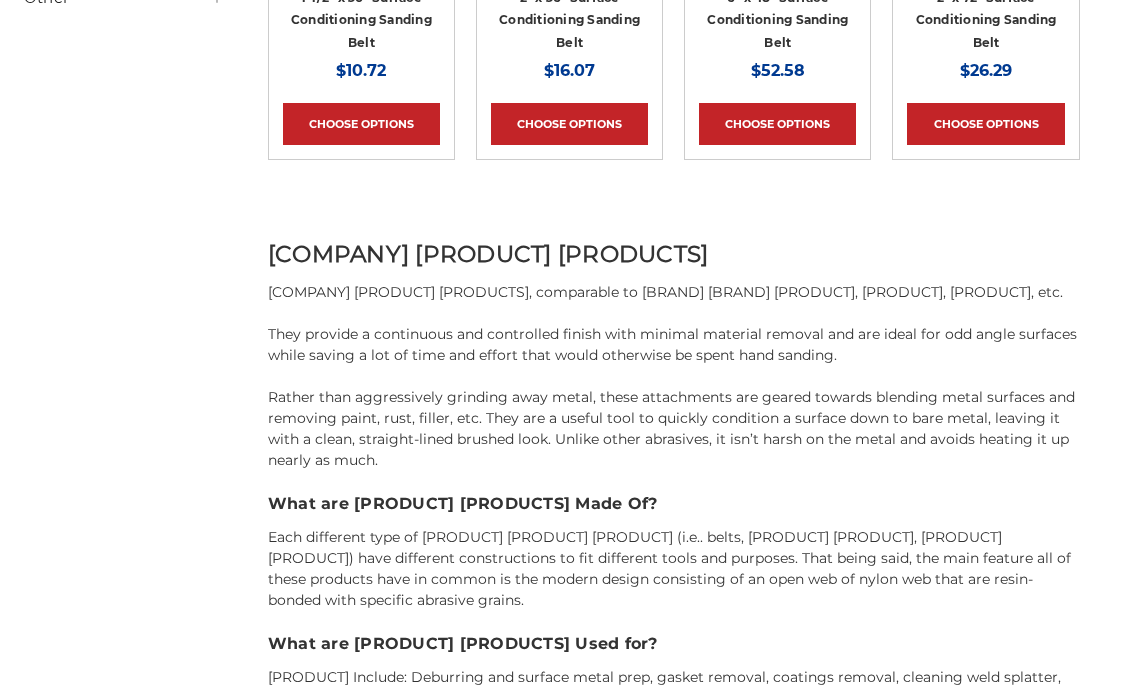 scroll, scrollTop: 1600, scrollLeft: 0, axis: vertical 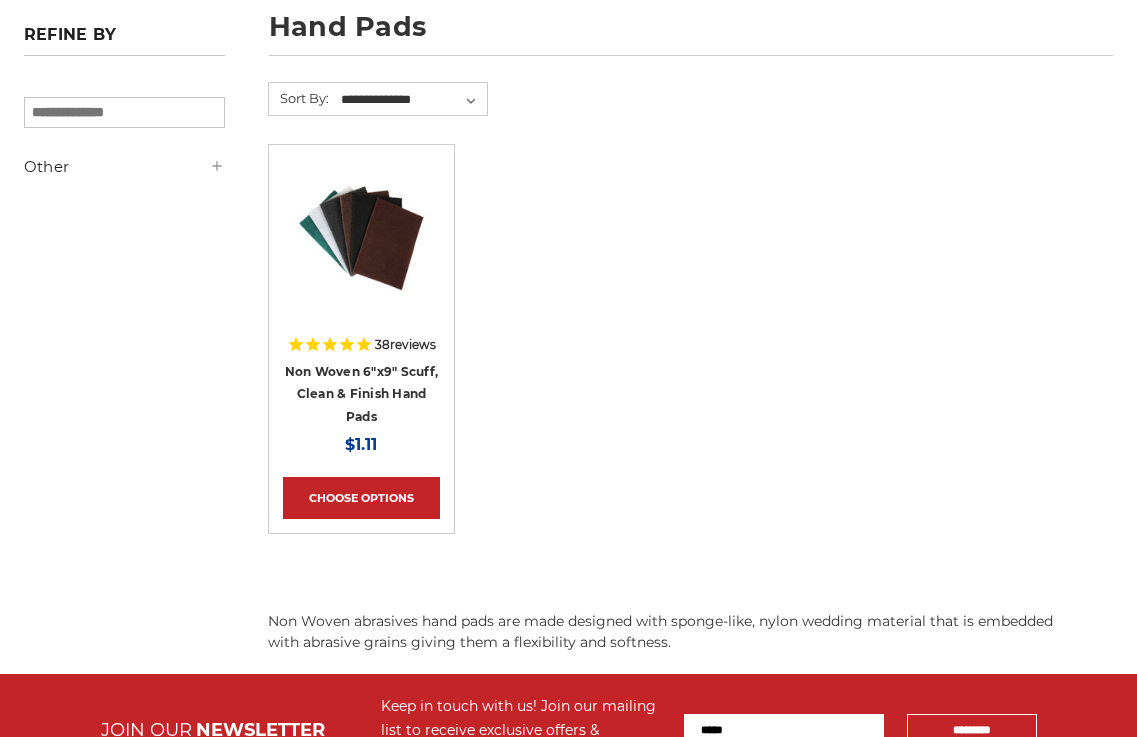 click on "Non Woven 6"x9" Scuff, Clean & Finish Hand Pads" at bounding box center [361, 394] 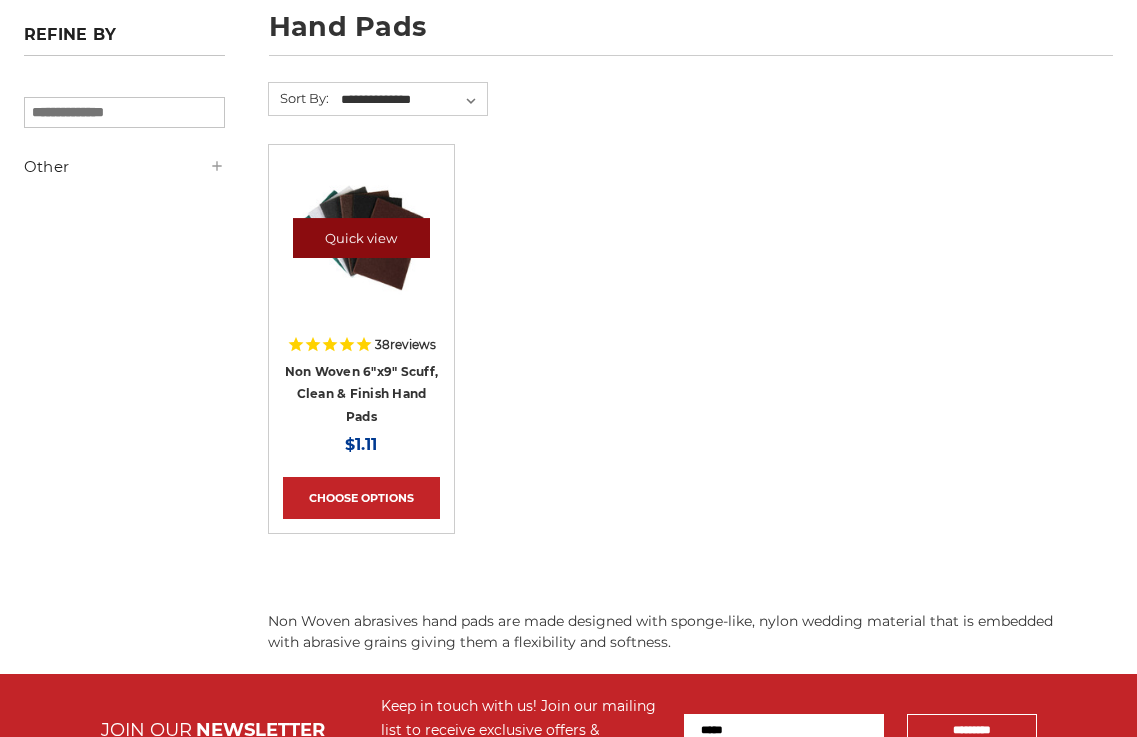 click on "Quick view" at bounding box center (362, 238) 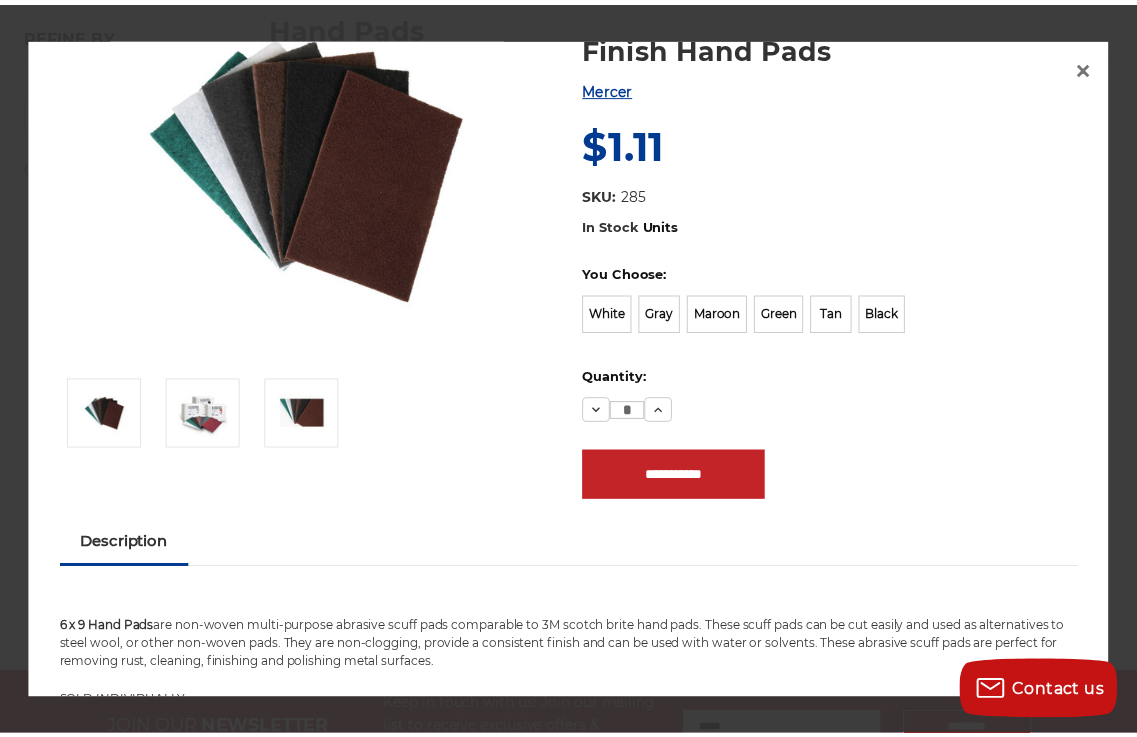 scroll, scrollTop: 100, scrollLeft: 0, axis: vertical 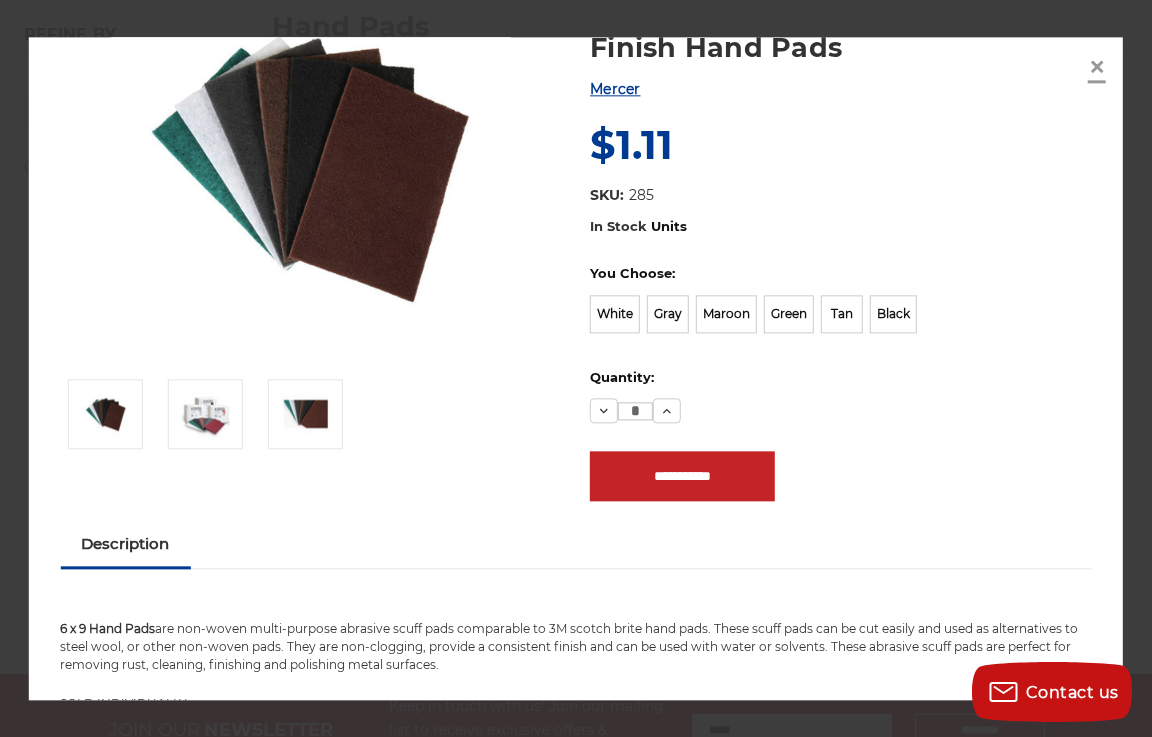 click on "×" at bounding box center (1097, 67) 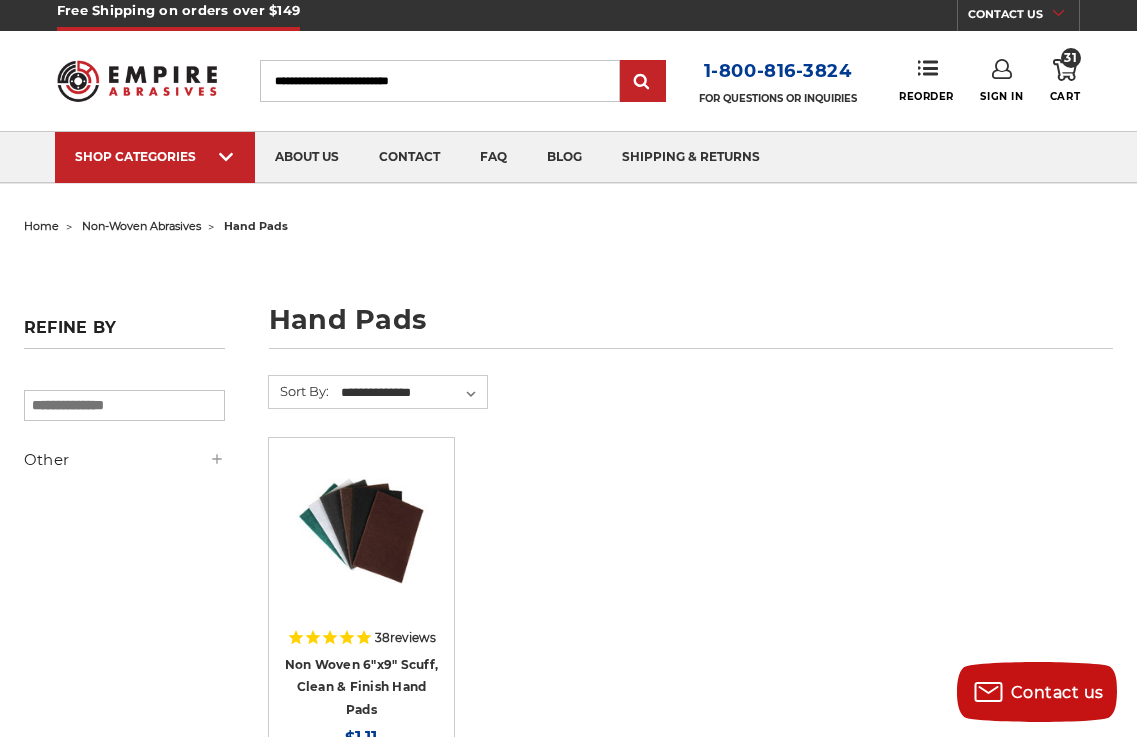 scroll, scrollTop: 0, scrollLeft: 0, axis: both 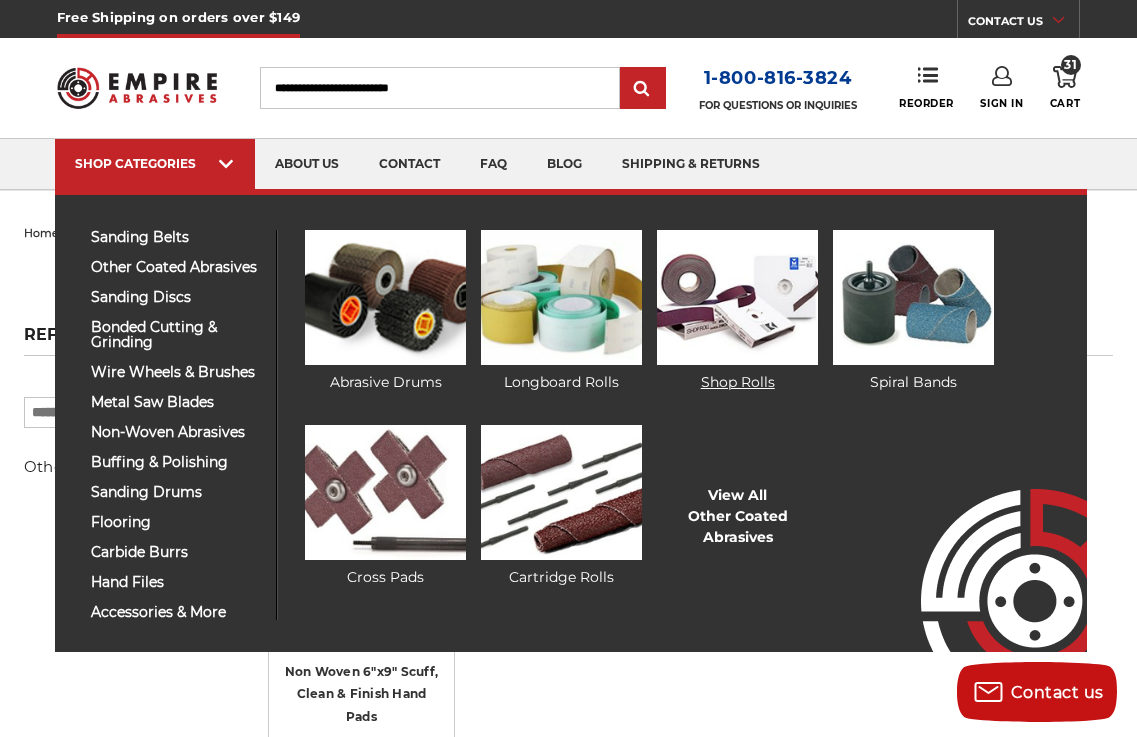 click at bounding box center [737, 297] 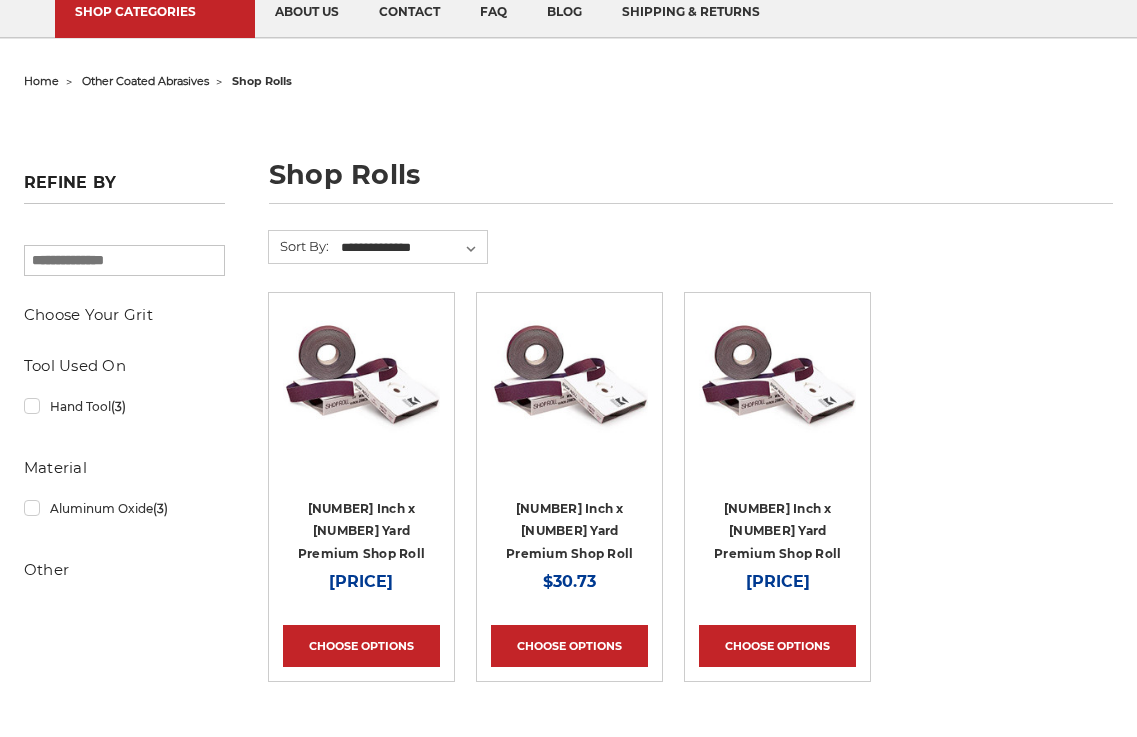 scroll, scrollTop: 200, scrollLeft: 0, axis: vertical 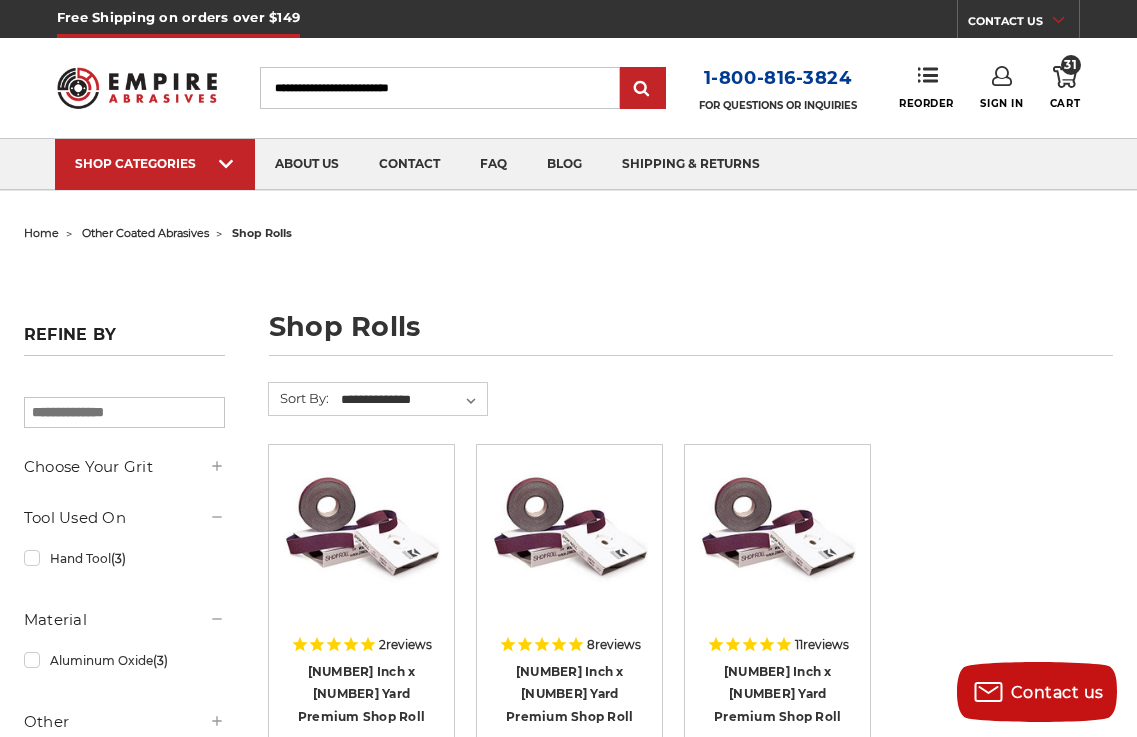 click on "31" at bounding box center [1071, 65] 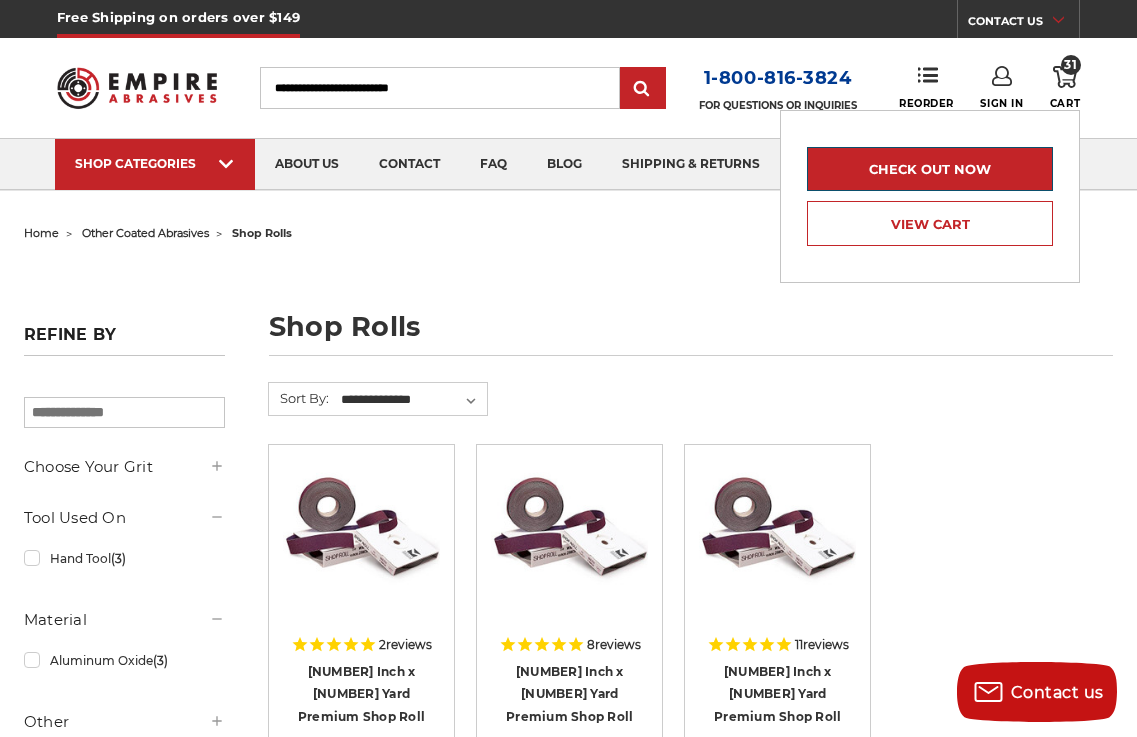 click on "Check out now" at bounding box center (930, 169) 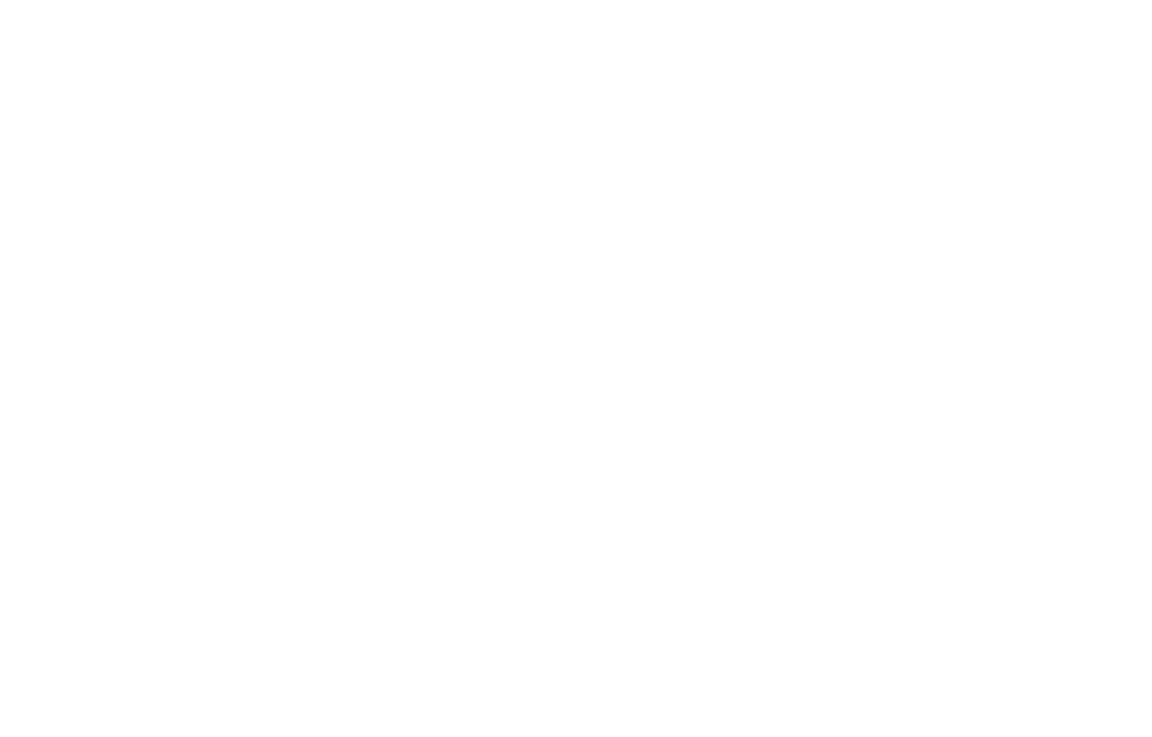 scroll, scrollTop: 0, scrollLeft: 0, axis: both 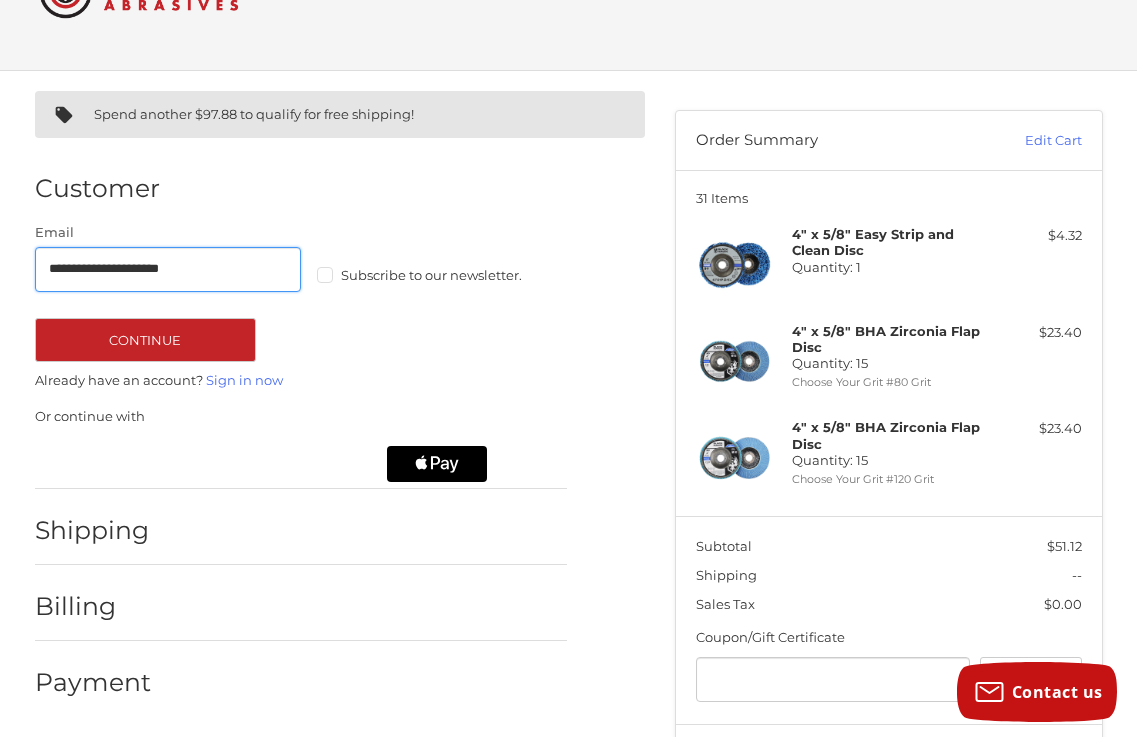 type on "**********" 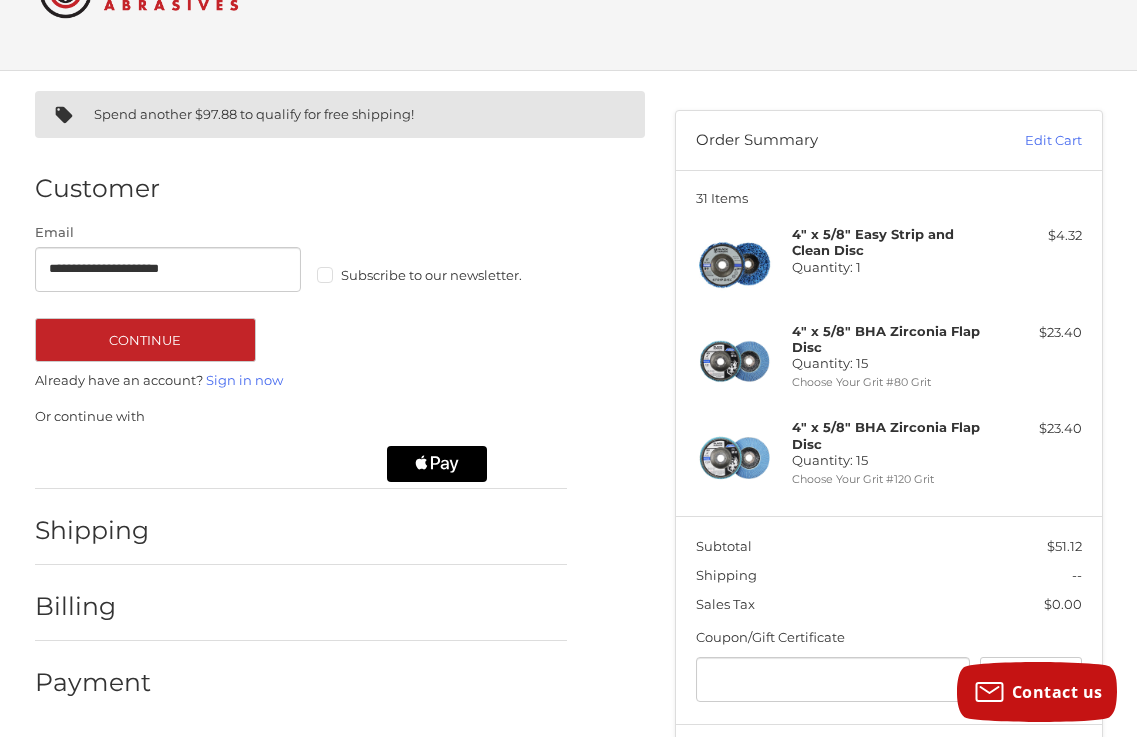 click on "Subscribe to our newsletter." at bounding box center [450, 275] 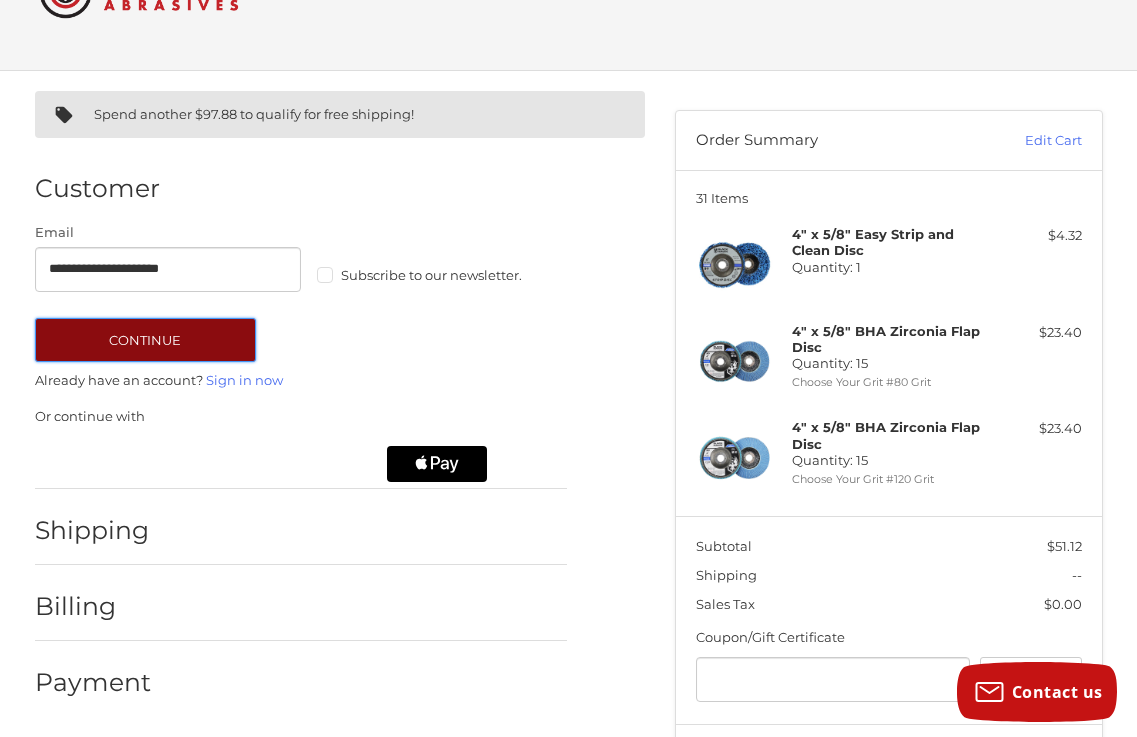click on "Continue" at bounding box center [146, 340] 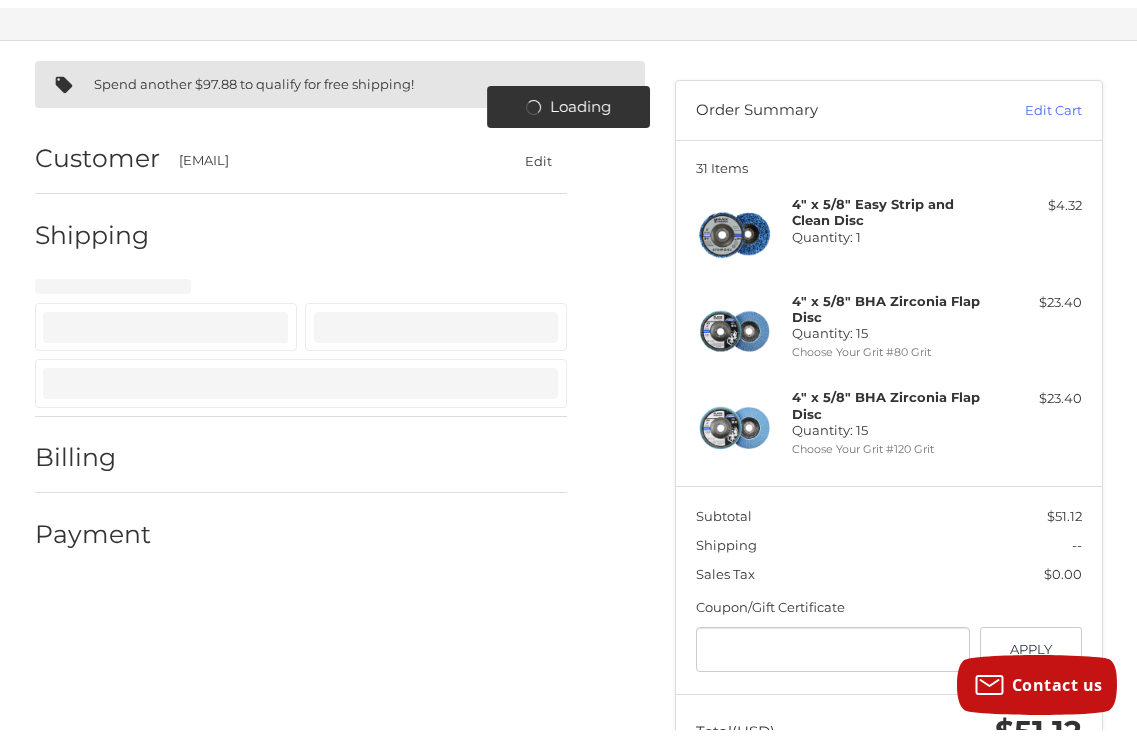 scroll, scrollTop: 204, scrollLeft: 0, axis: vertical 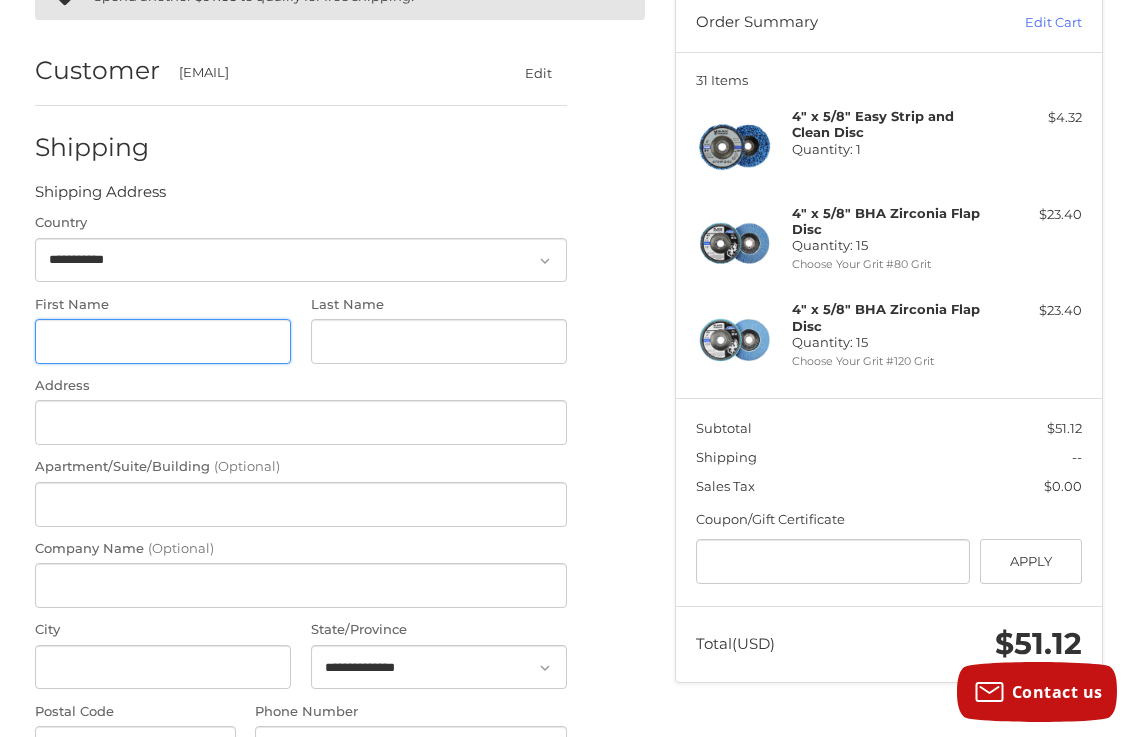 drag, startPoint x: 135, startPoint y: 351, endPoint x: 1151, endPoint y: 329, distance: 1016.23816 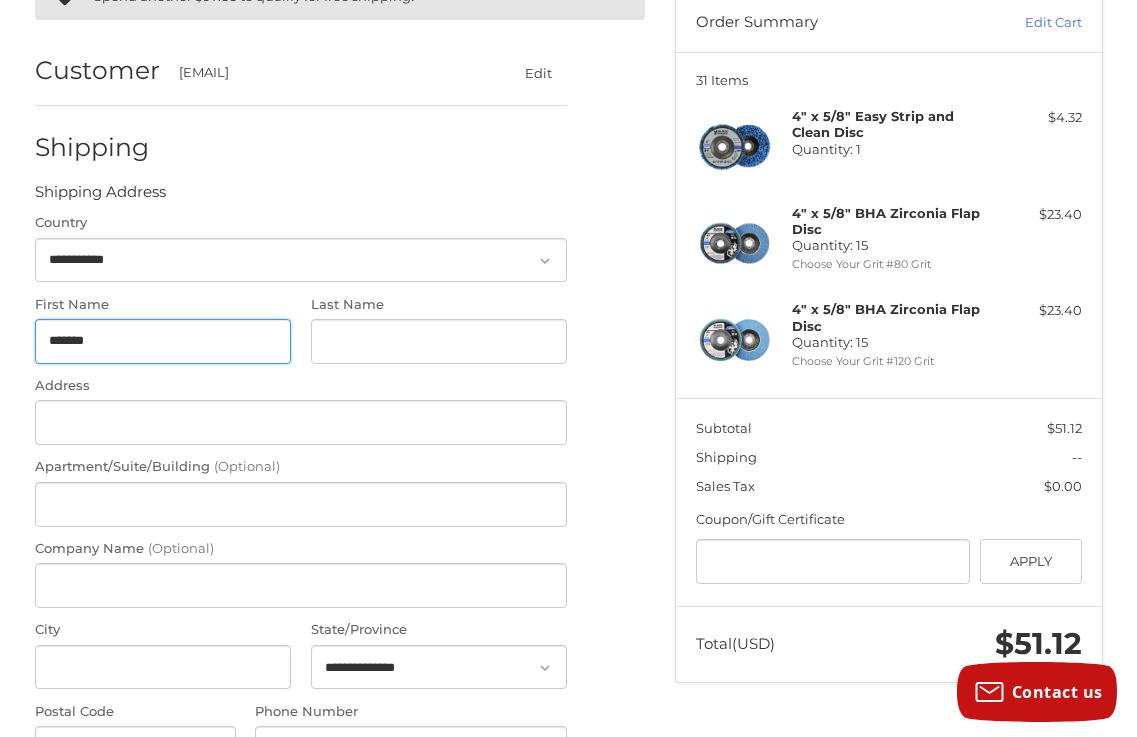 type on "*******" 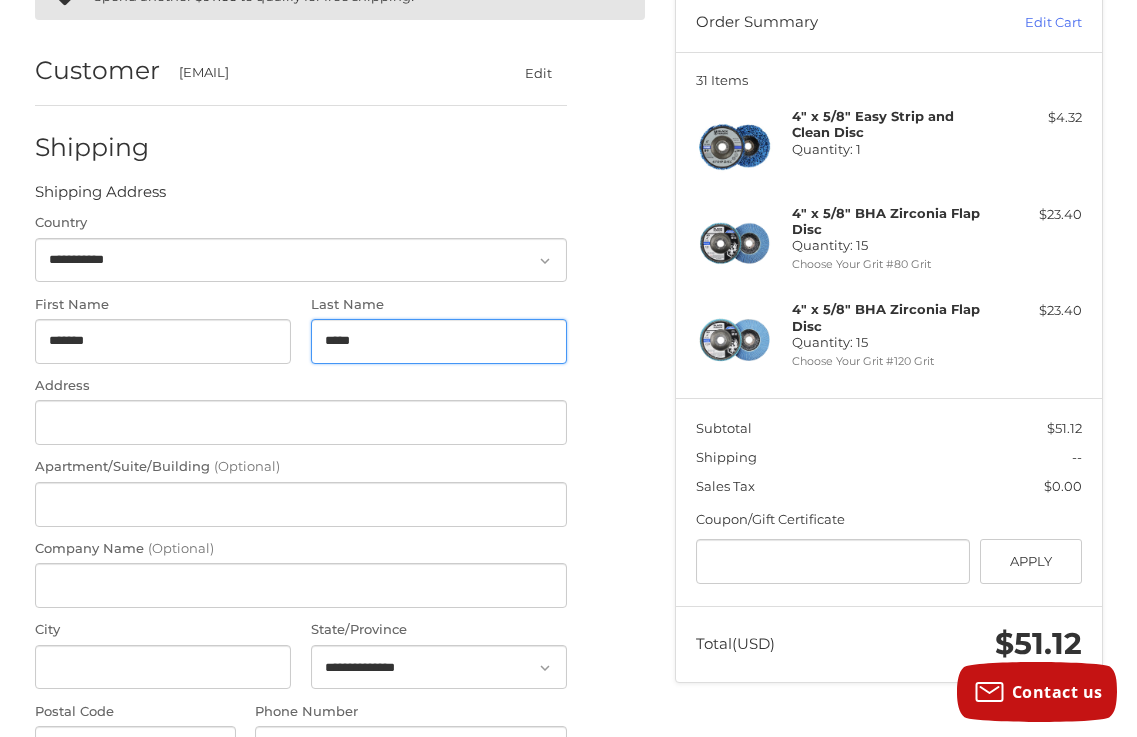 type on "*****" 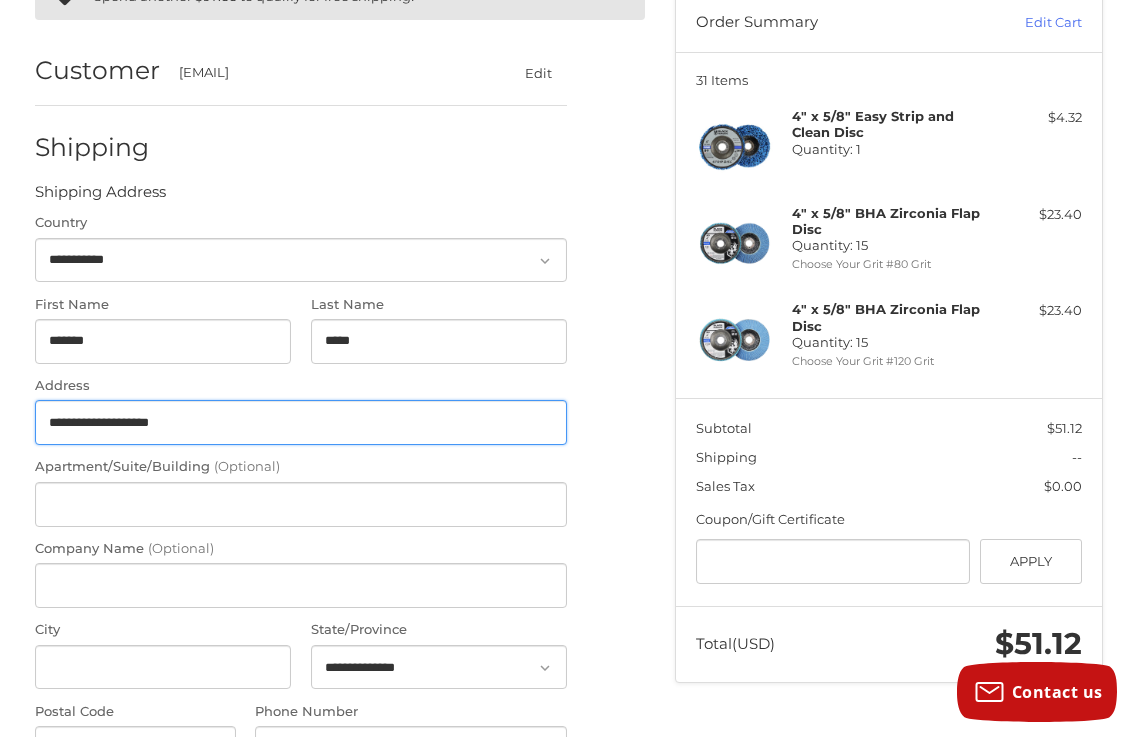 type on "**********" 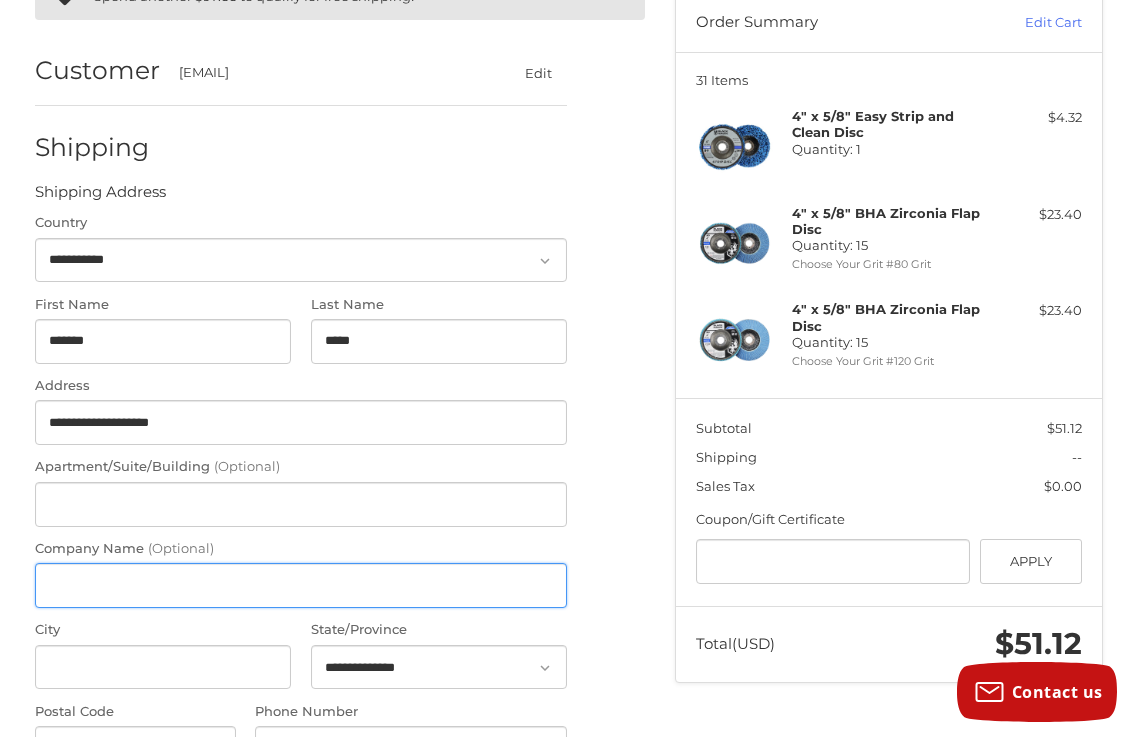 click on "Company Name   (Optional)" at bounding box center [301, 585] 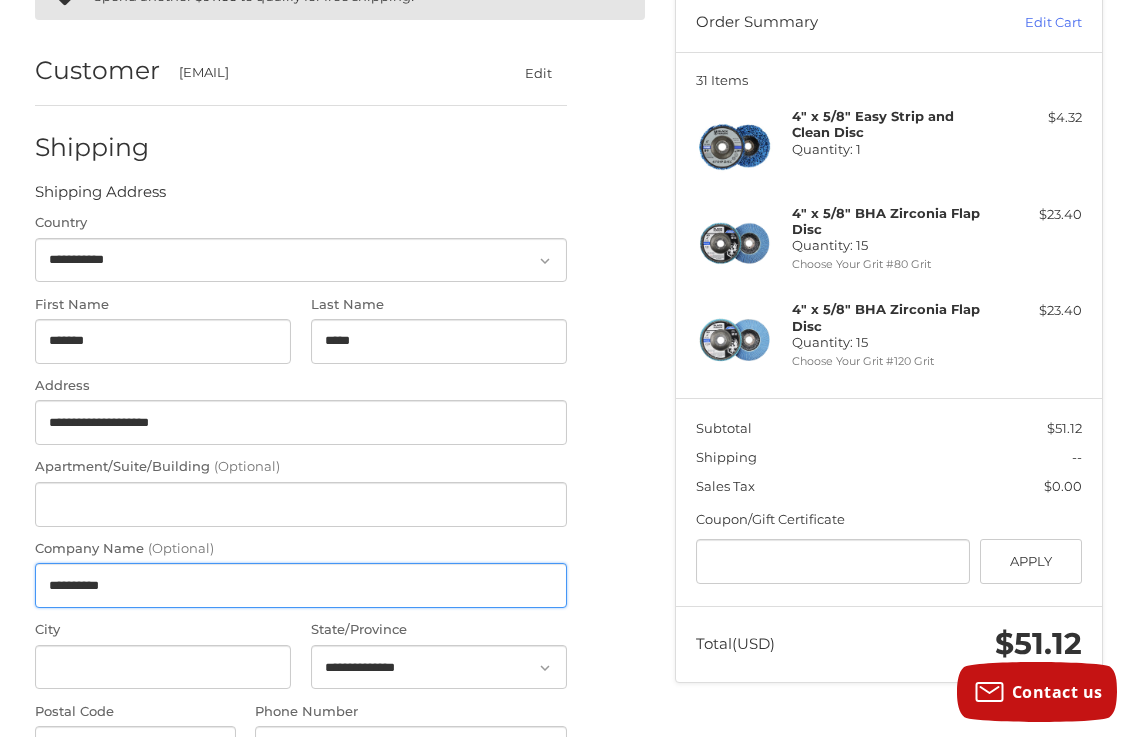 type on "**********" 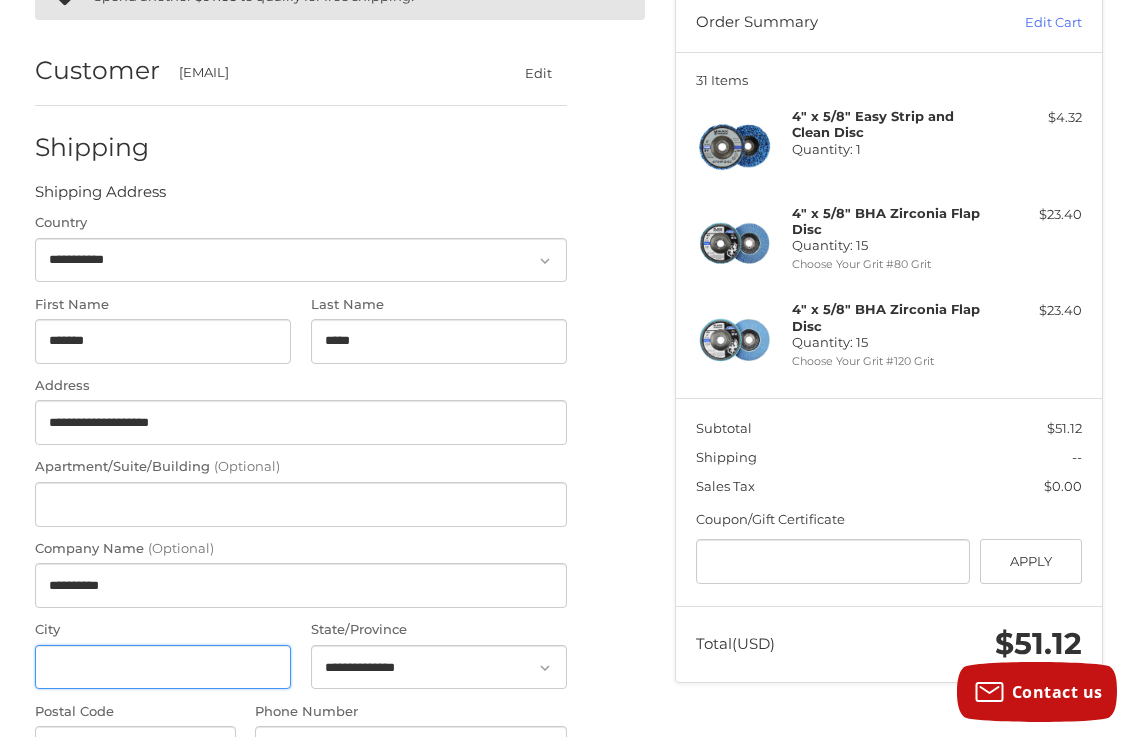 click on "City" at bounding box center (163, 667) 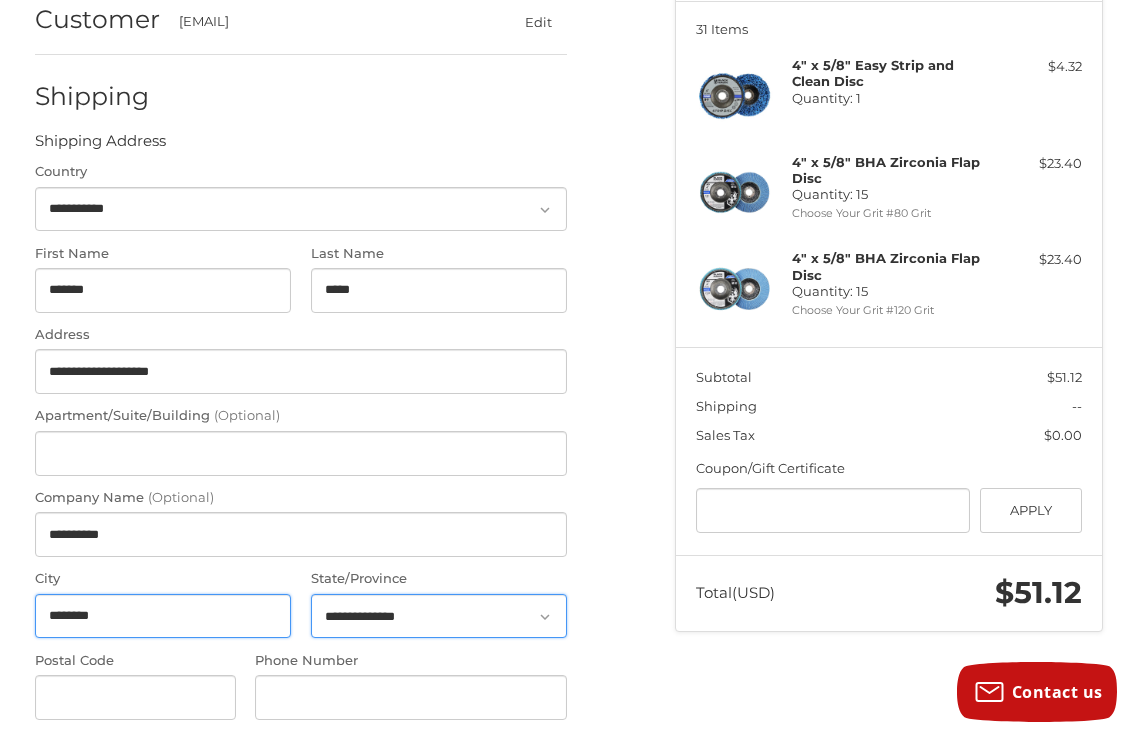 scroll, scrollTop: 304, scrollLeft: 0, axis: vertical 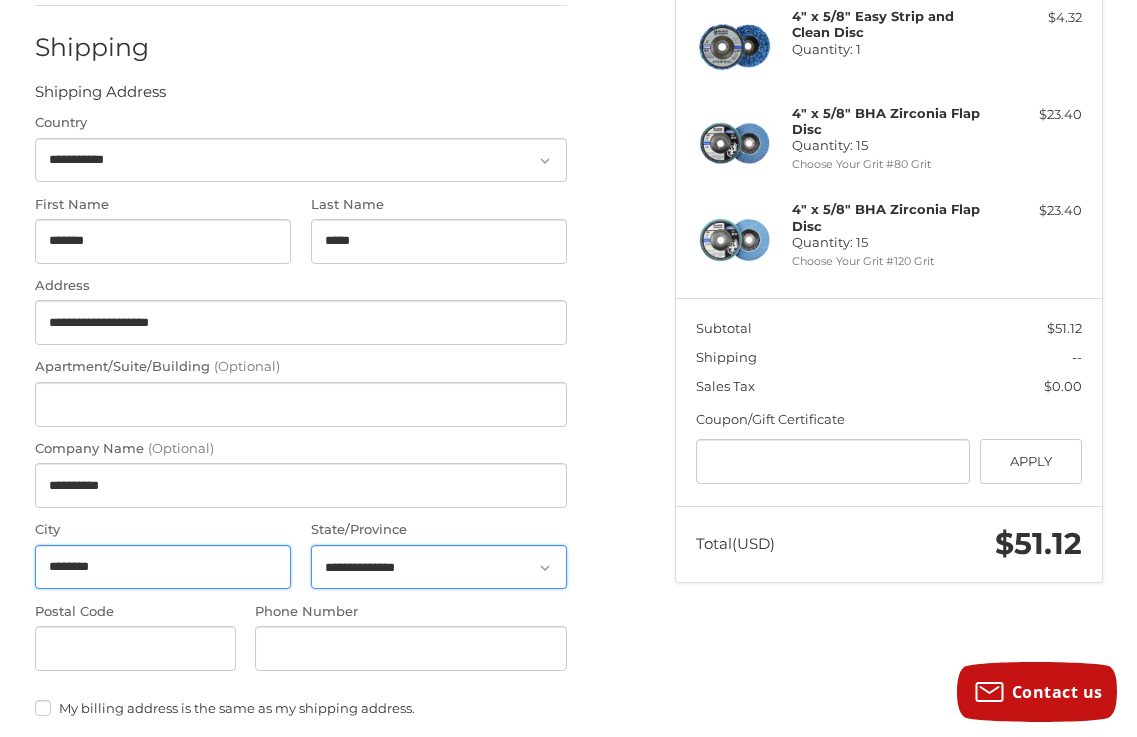 type on "********" 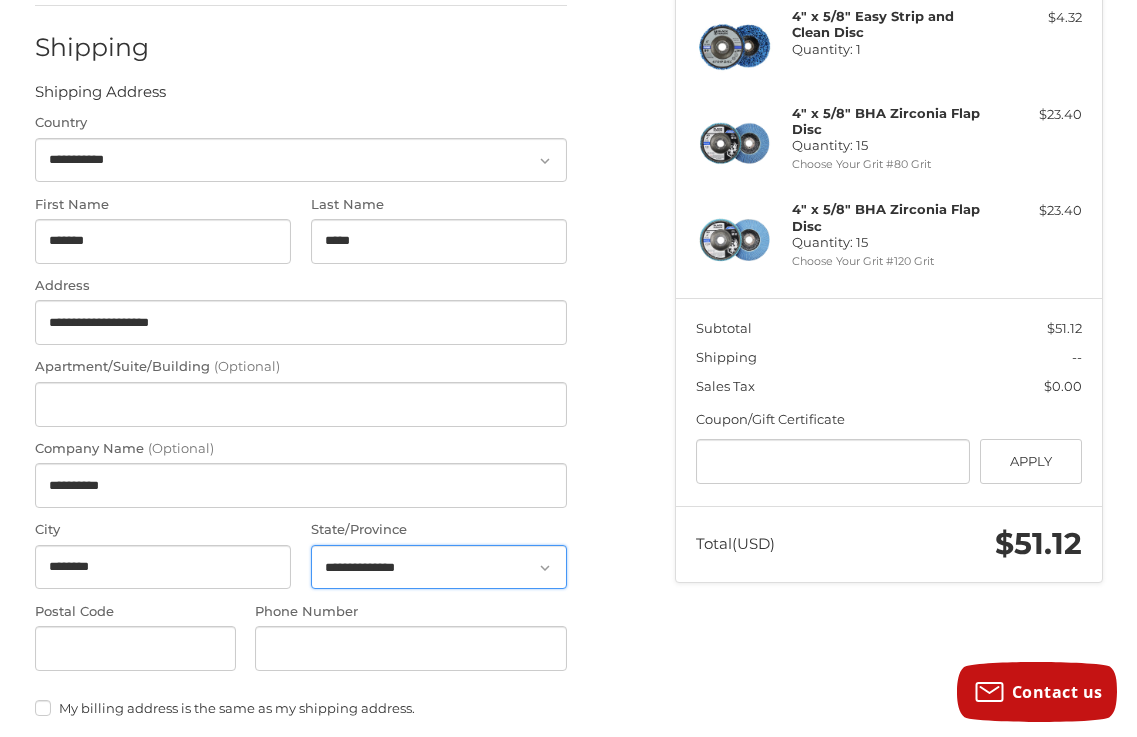 click on "**********" at bounding box center [439, 567] 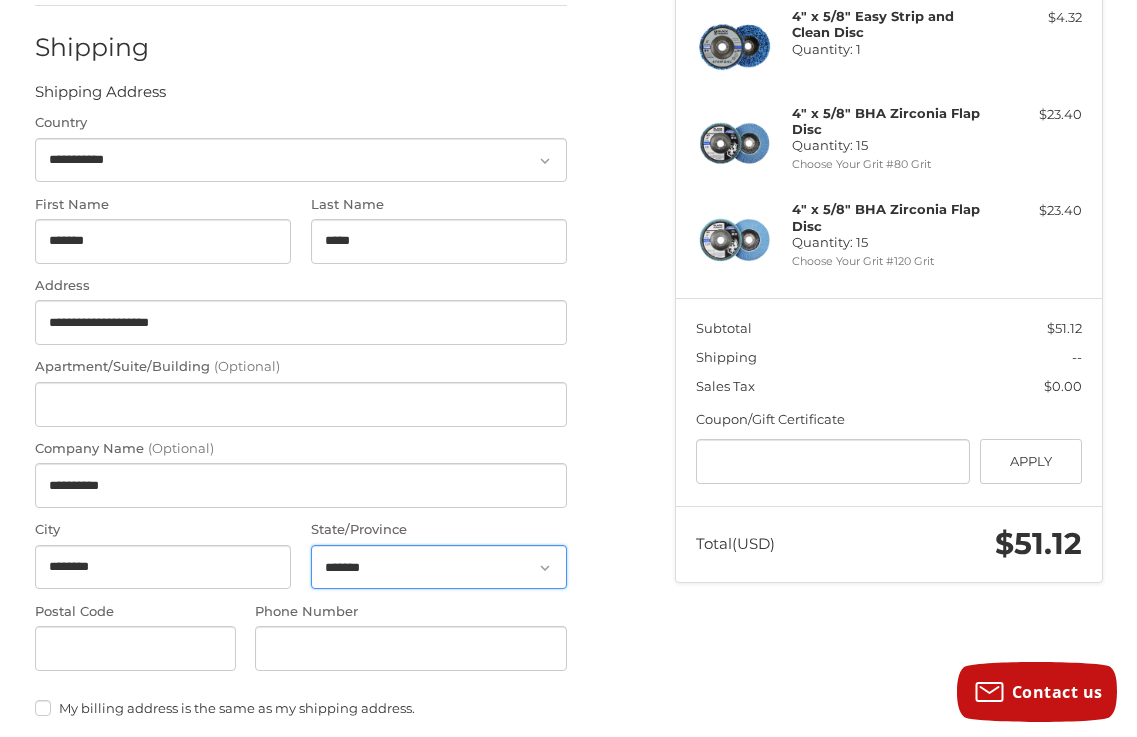 click on "**********" at bounding box center (439, 567) 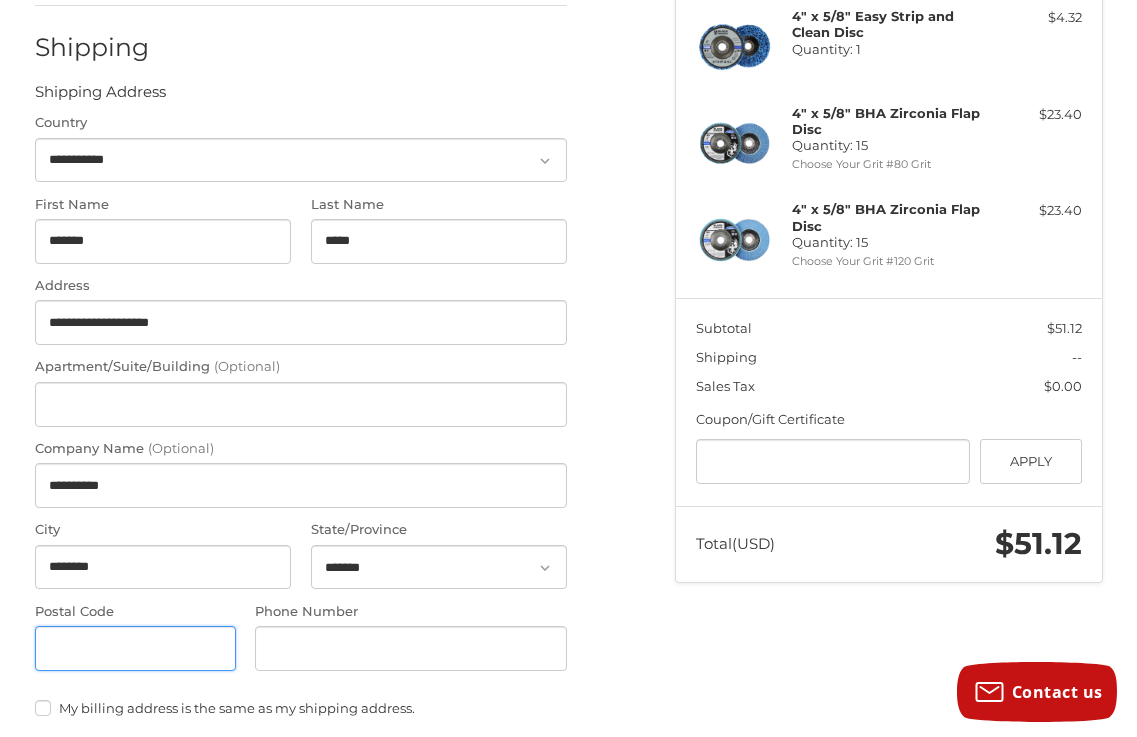 click on "Postal Code" at bounding box center [135, 648] 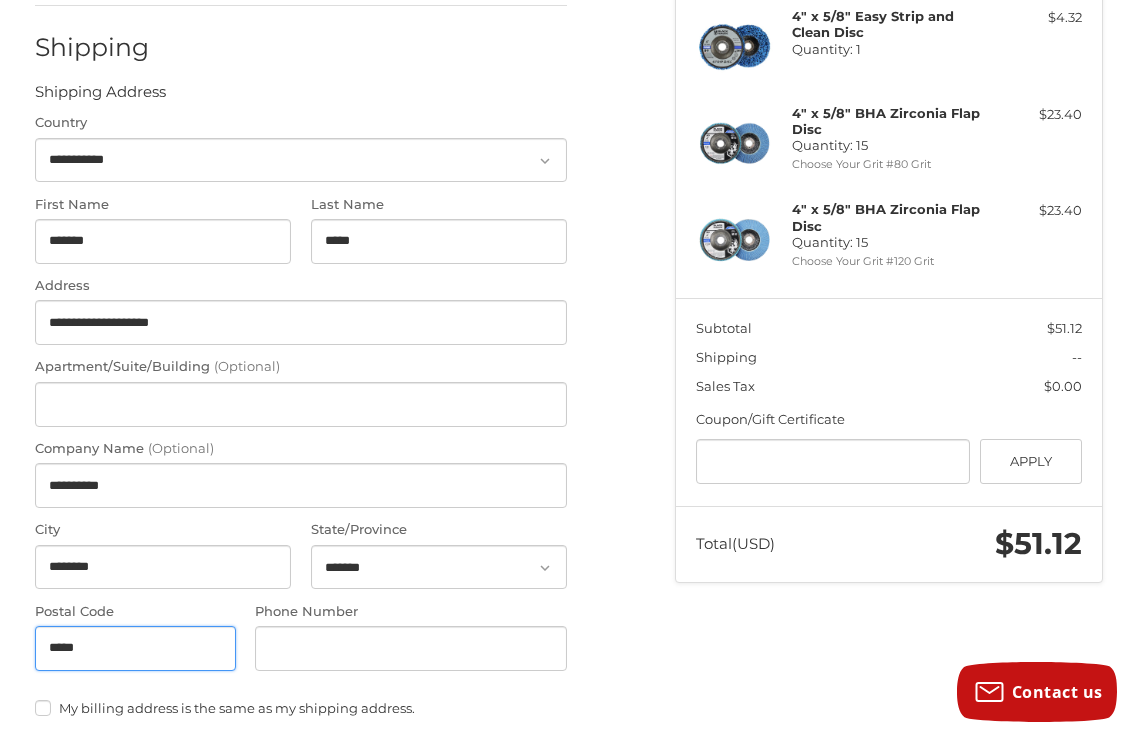 type on "*****" 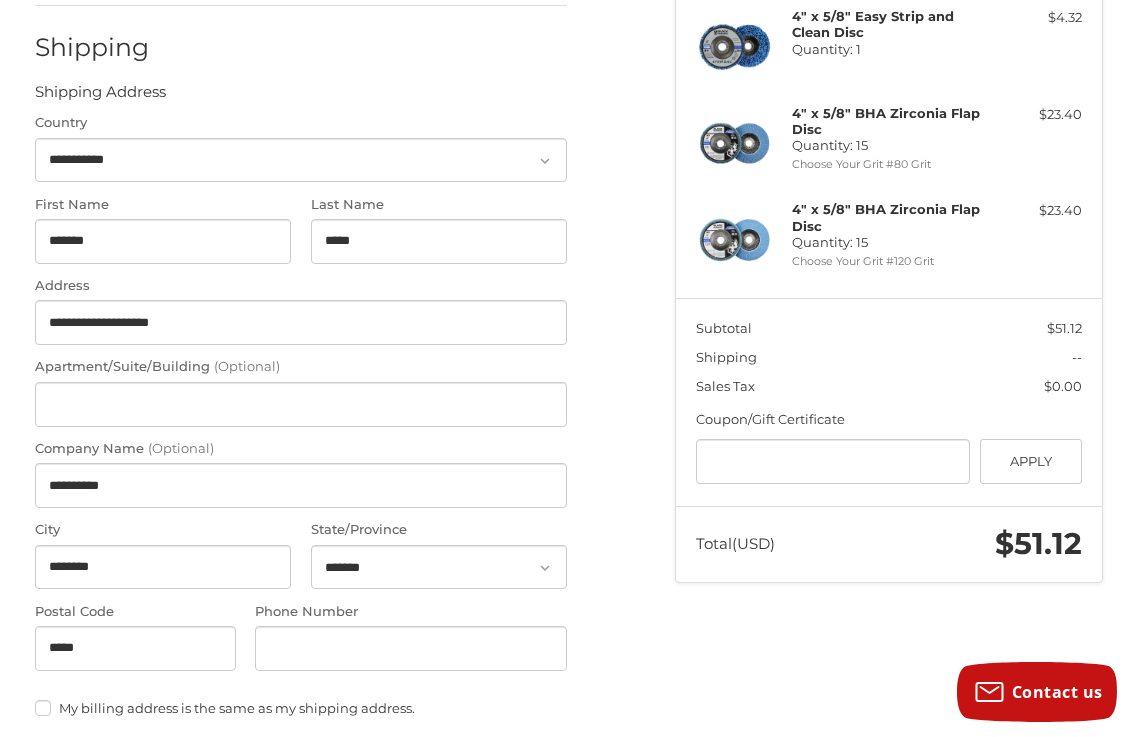 click on "Phone Number" at bounding box center [411, 638] 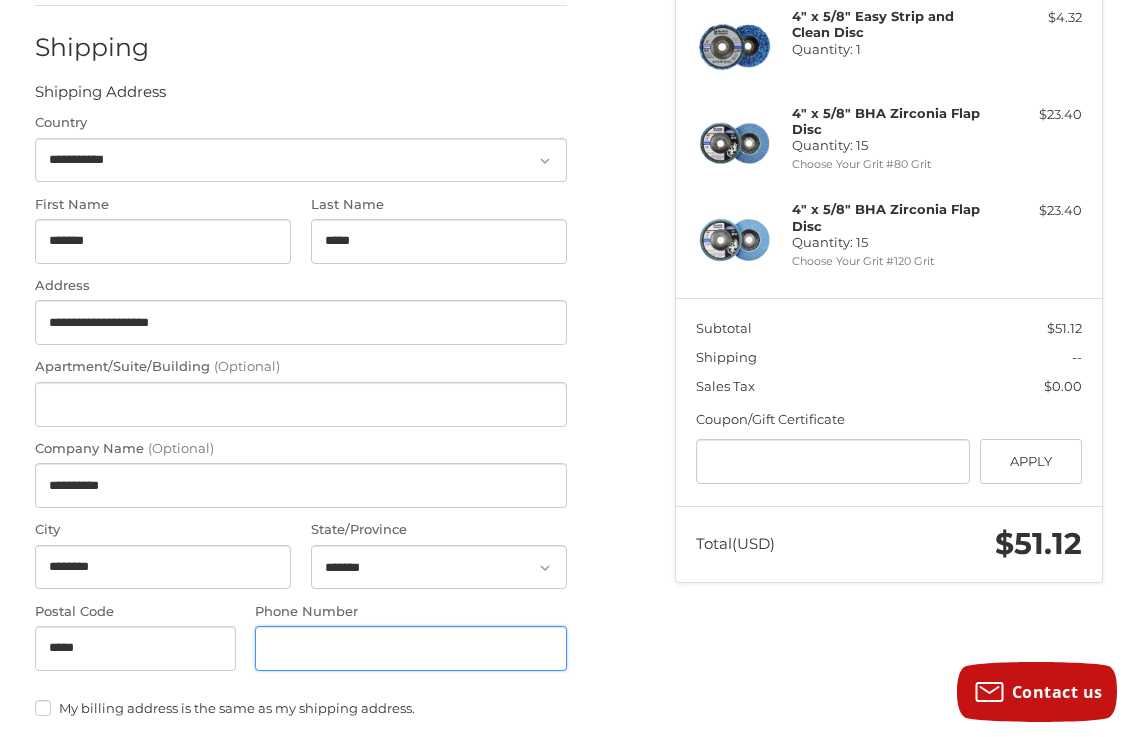 click on "Phone Number" at bounding box center (411, 648) 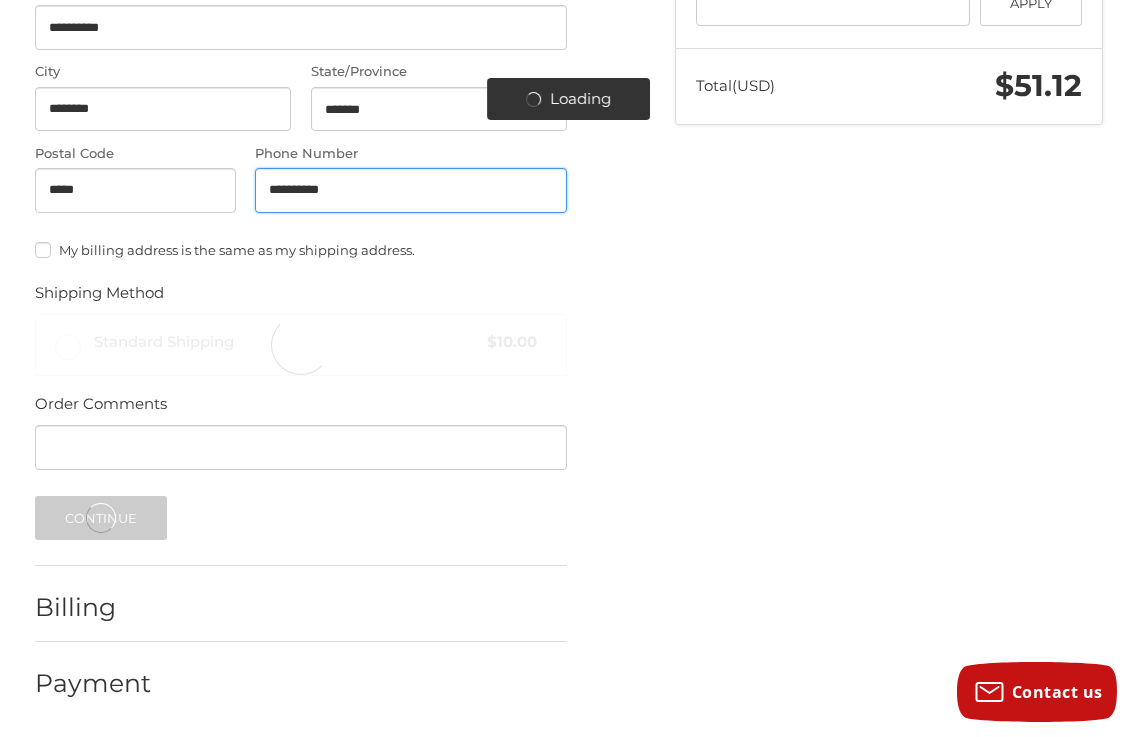 scroll, scrollTop: 762, scrollLeft: 0, axis: vertical 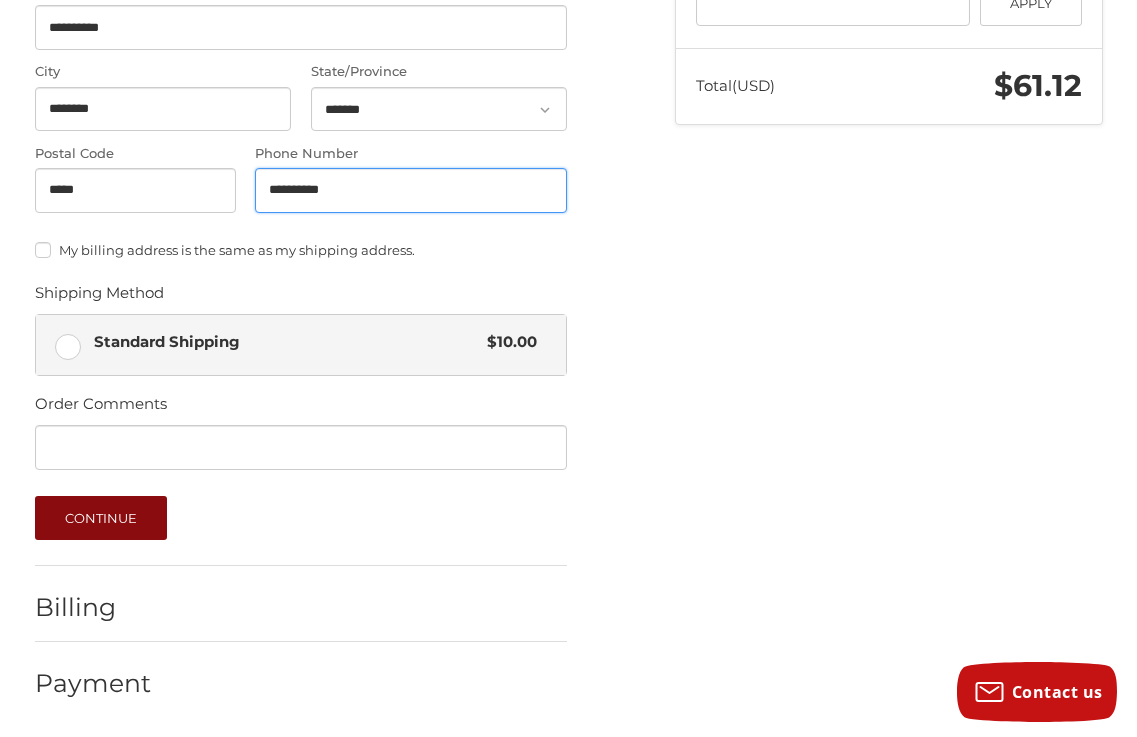 type on "**********" 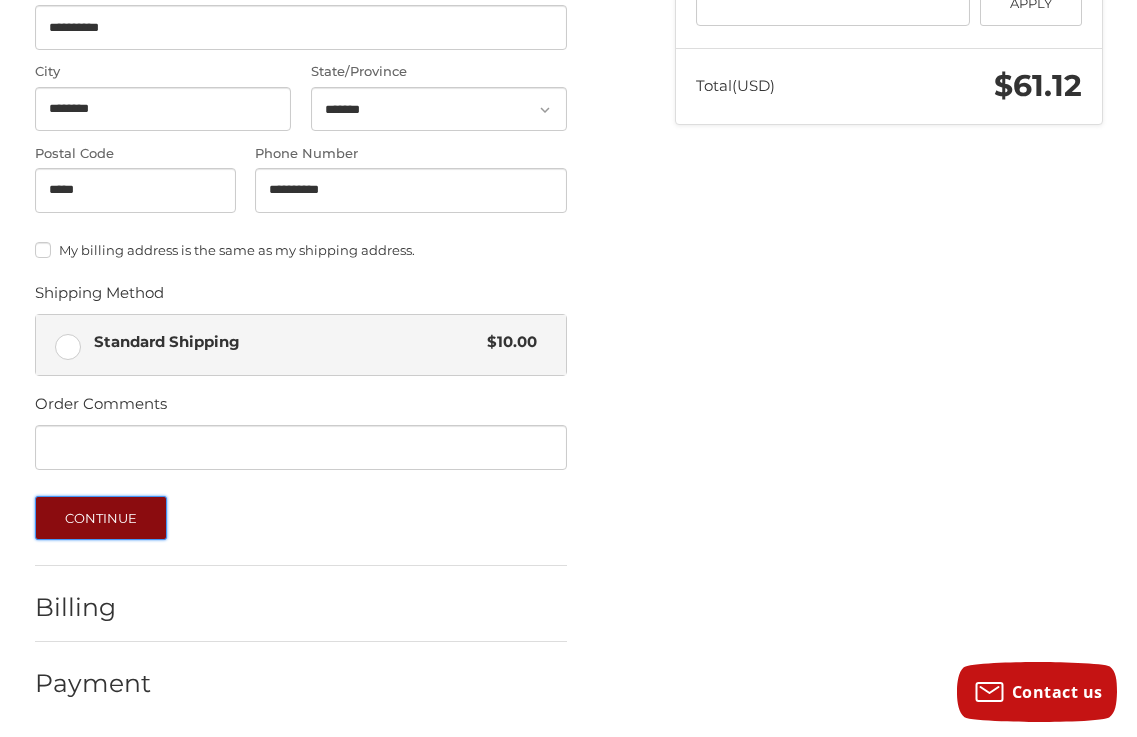 click on "Continue" at bounding box center [101, 518] 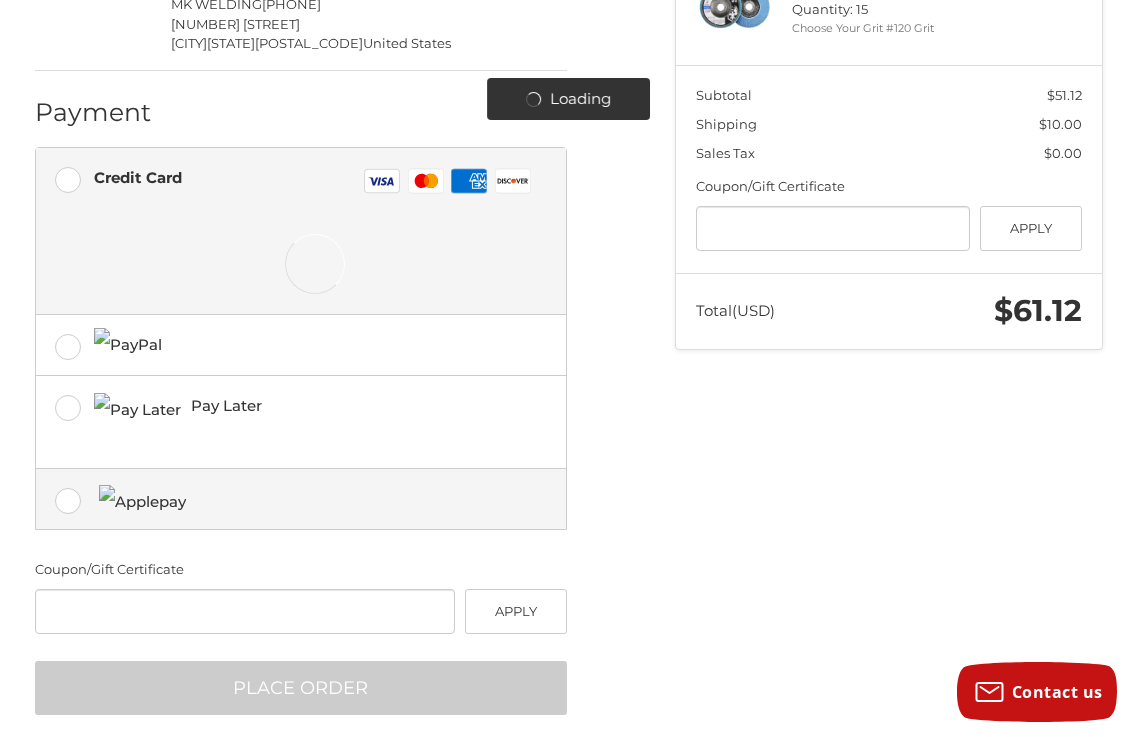 scroll, scrollTop: 559, scrollLeft: 0, axis: vertical 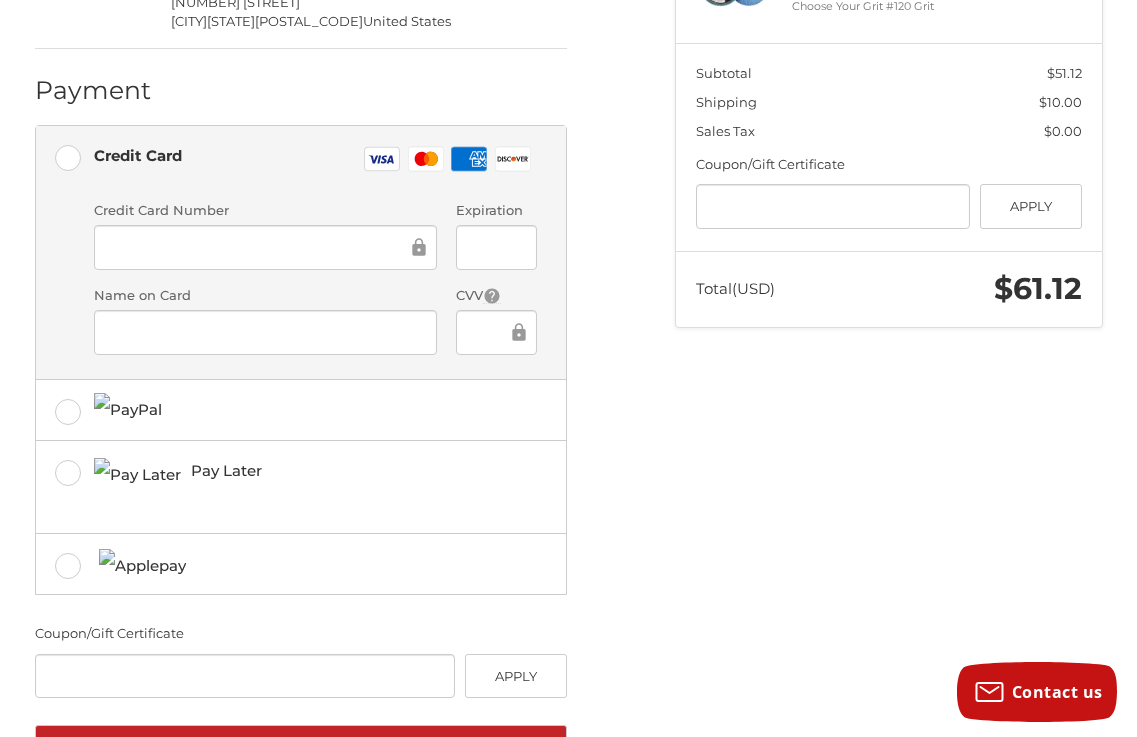 click at bounding box center (265, 247) 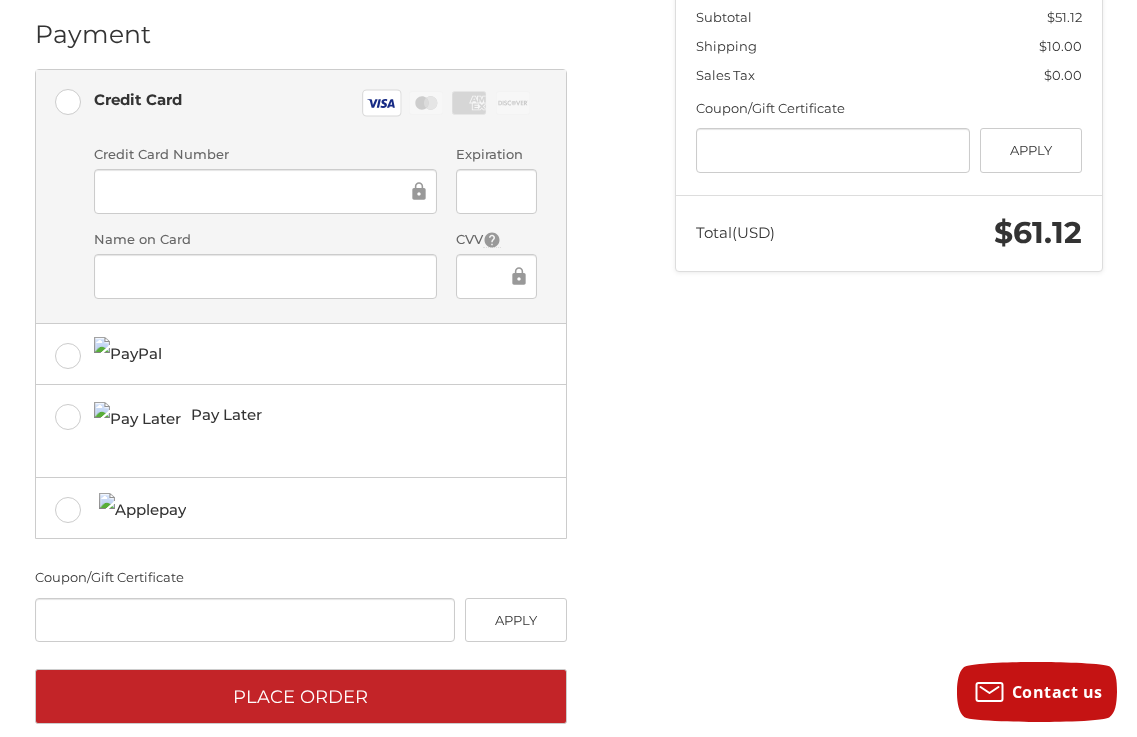 scroll, scrollTop: 646, scrollLeft: 0, axis: vertical 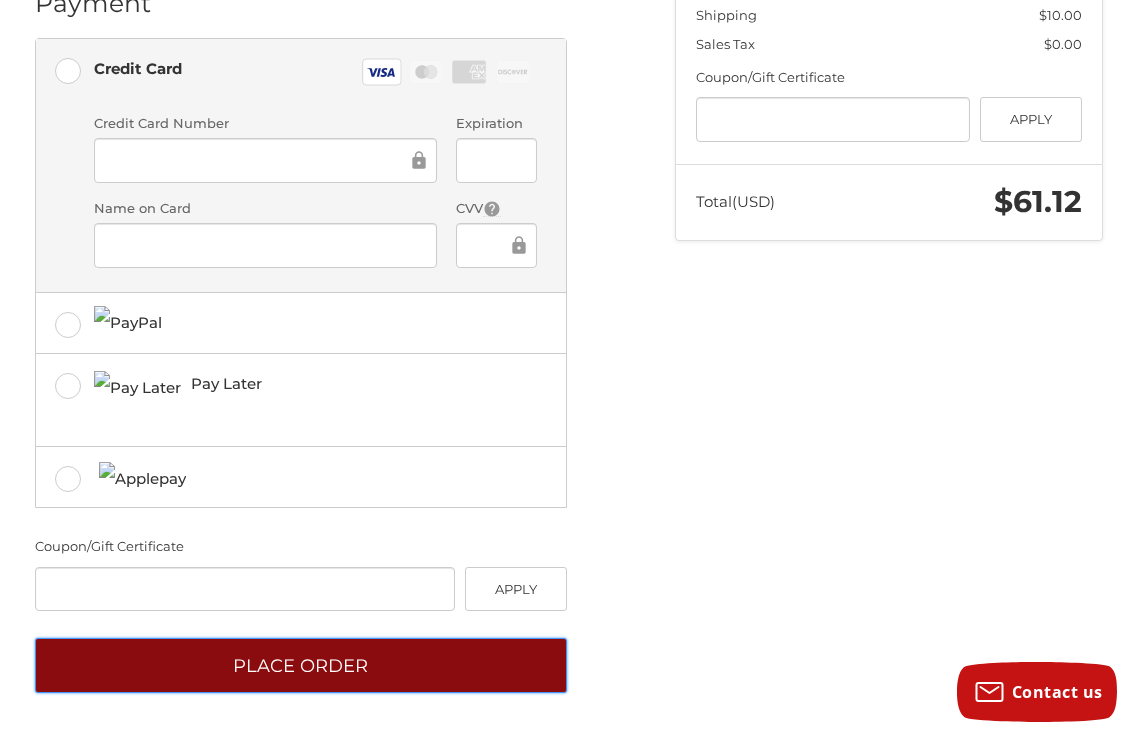 click on "Place Order" at bounding box center (301, 665) 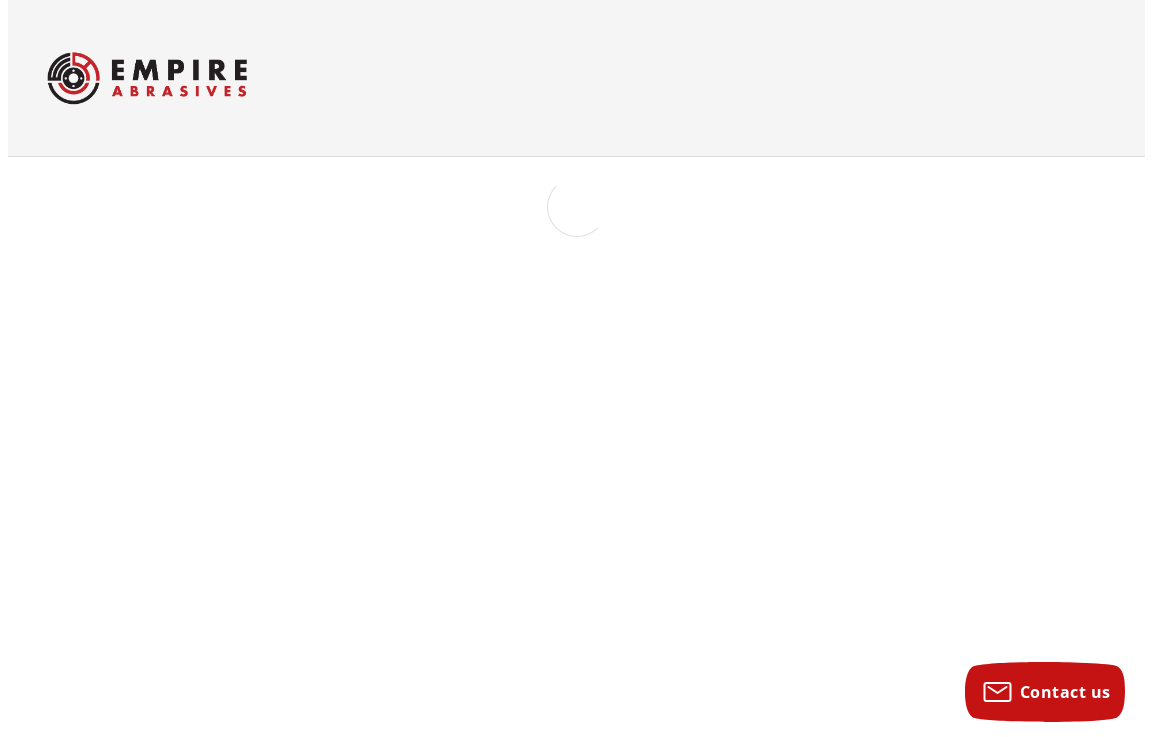 scroll, scrollTop: 0, scrollLeft: 0, axis: both 